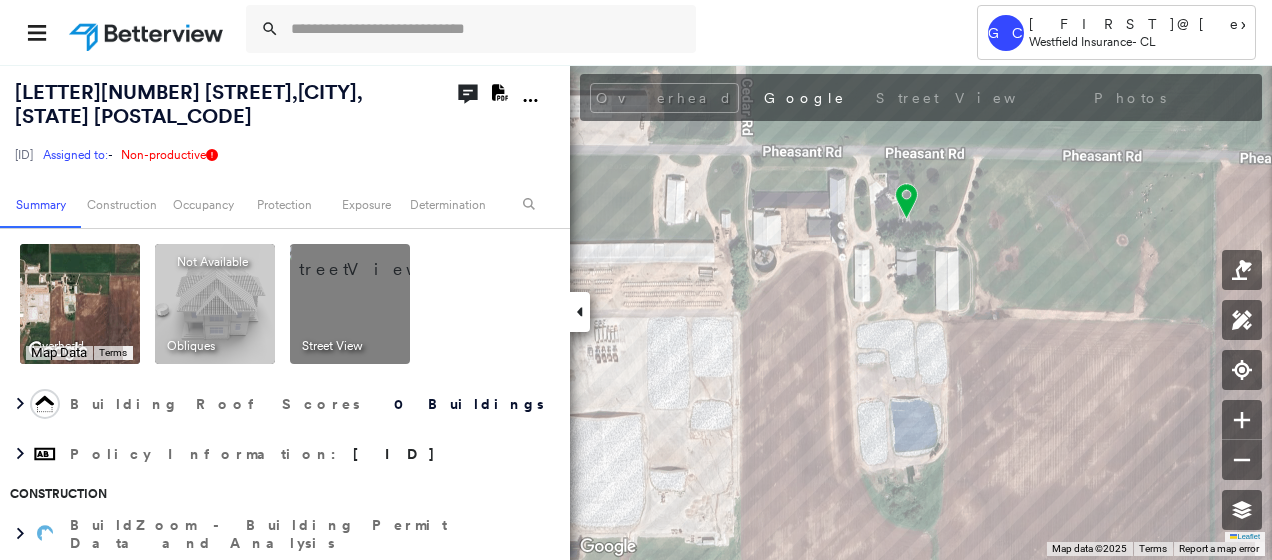 scroll, scrollTop: 0, scrollLeft: 0, axis: both 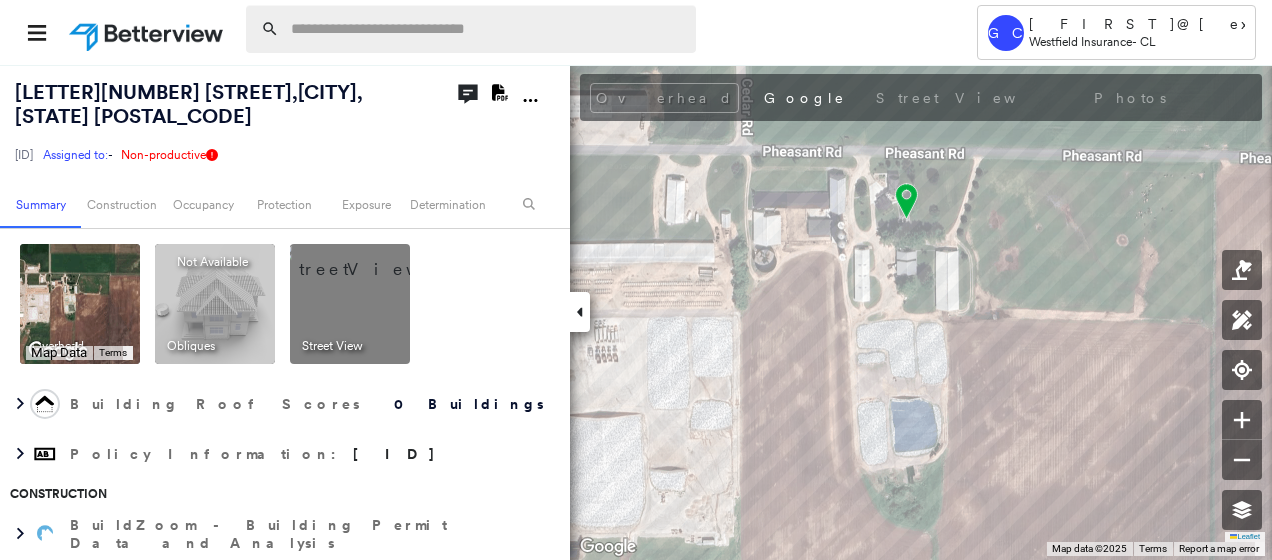 click at bounding box center (487, 29) 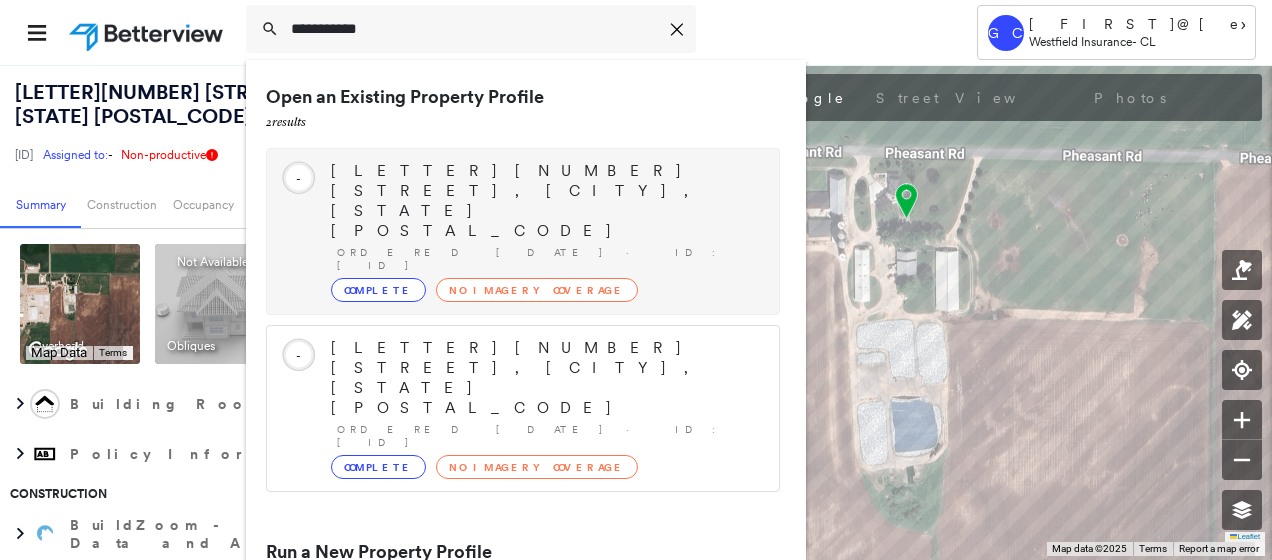 type on "**********" 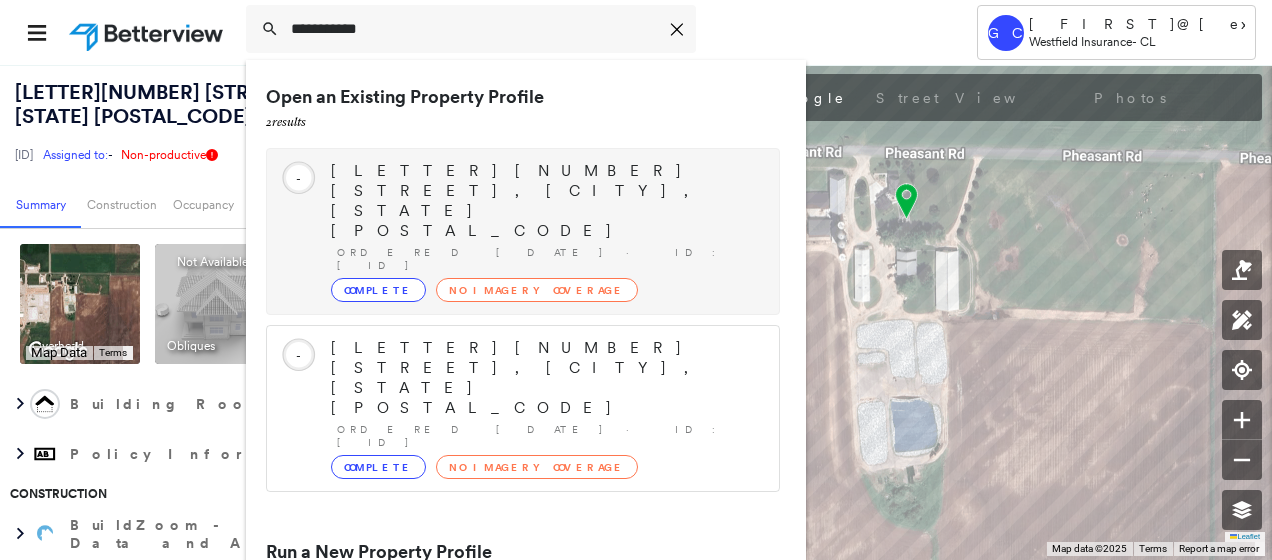 click on "Complete" at bounding box center [378, 290] 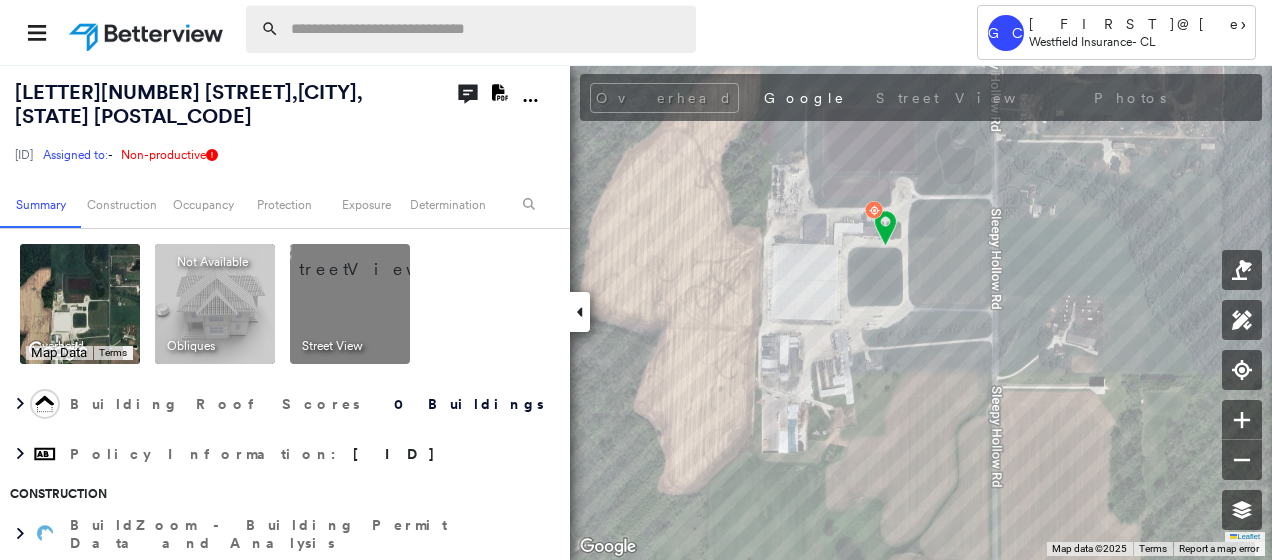 click at bounding box center (487, 29) 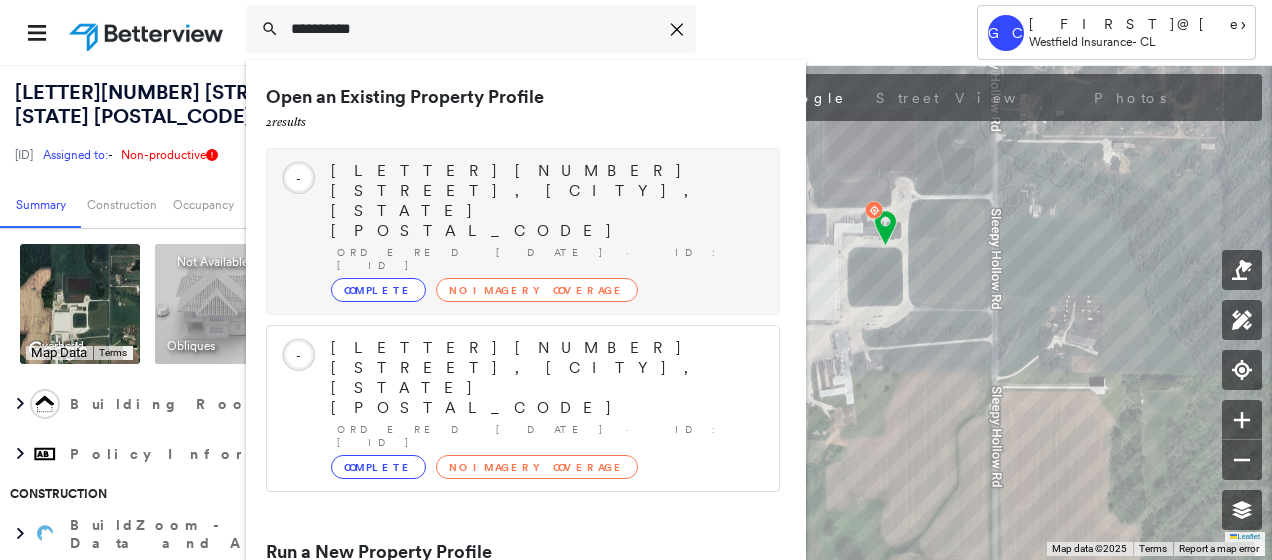 type on "**********" 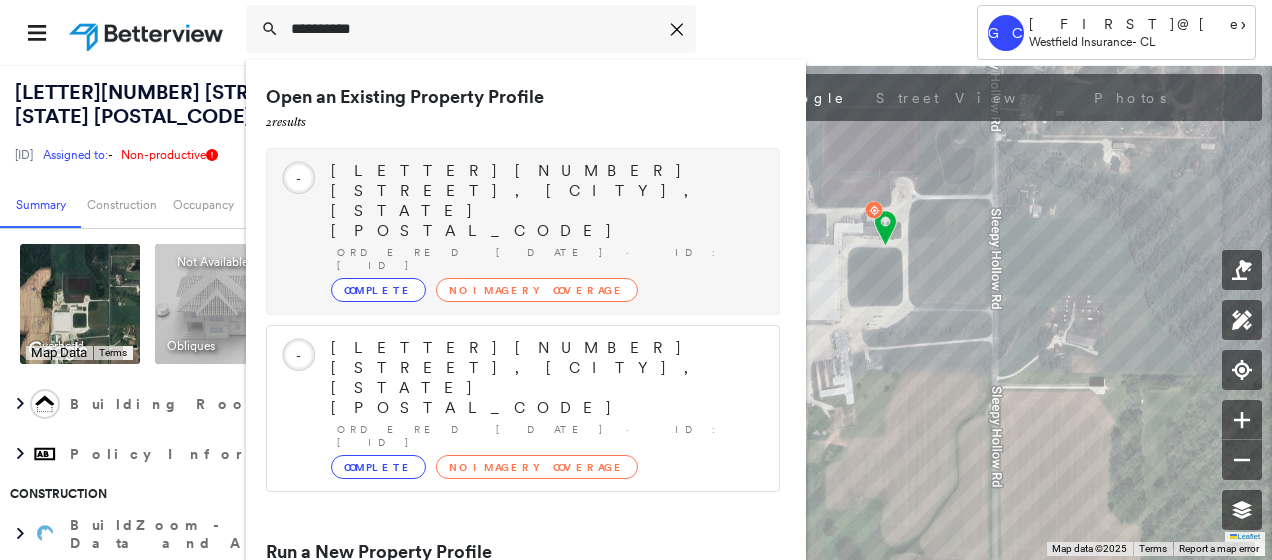 click on "Complete" at bounding box center (378, 290) 